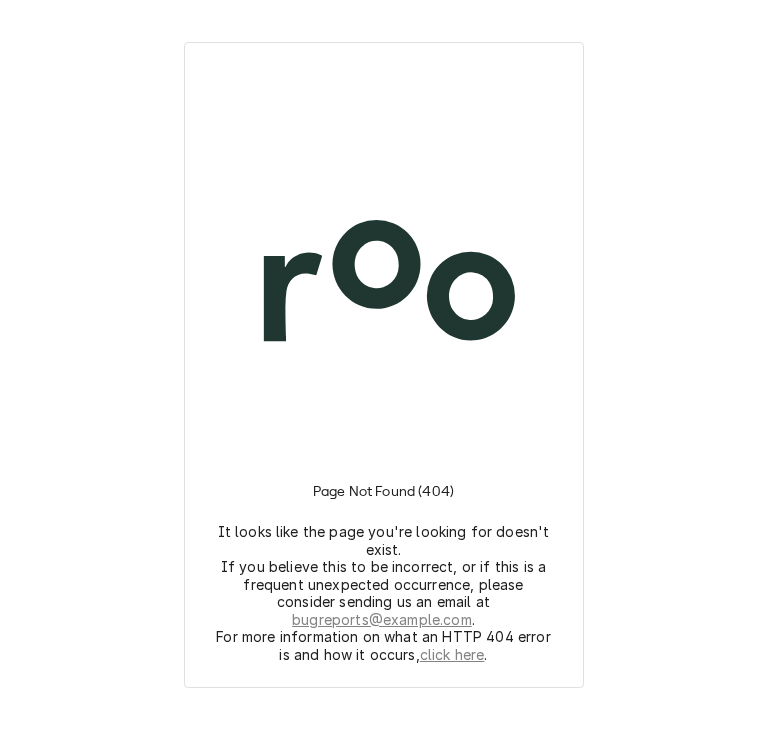 scroll, scrollTop: 0, scrollLeft: 0, axis: both 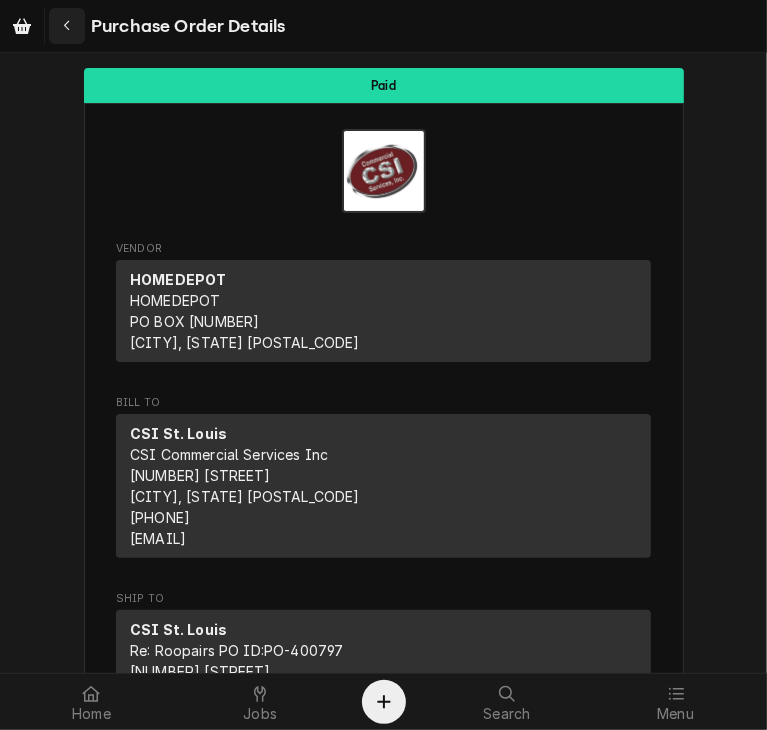 click 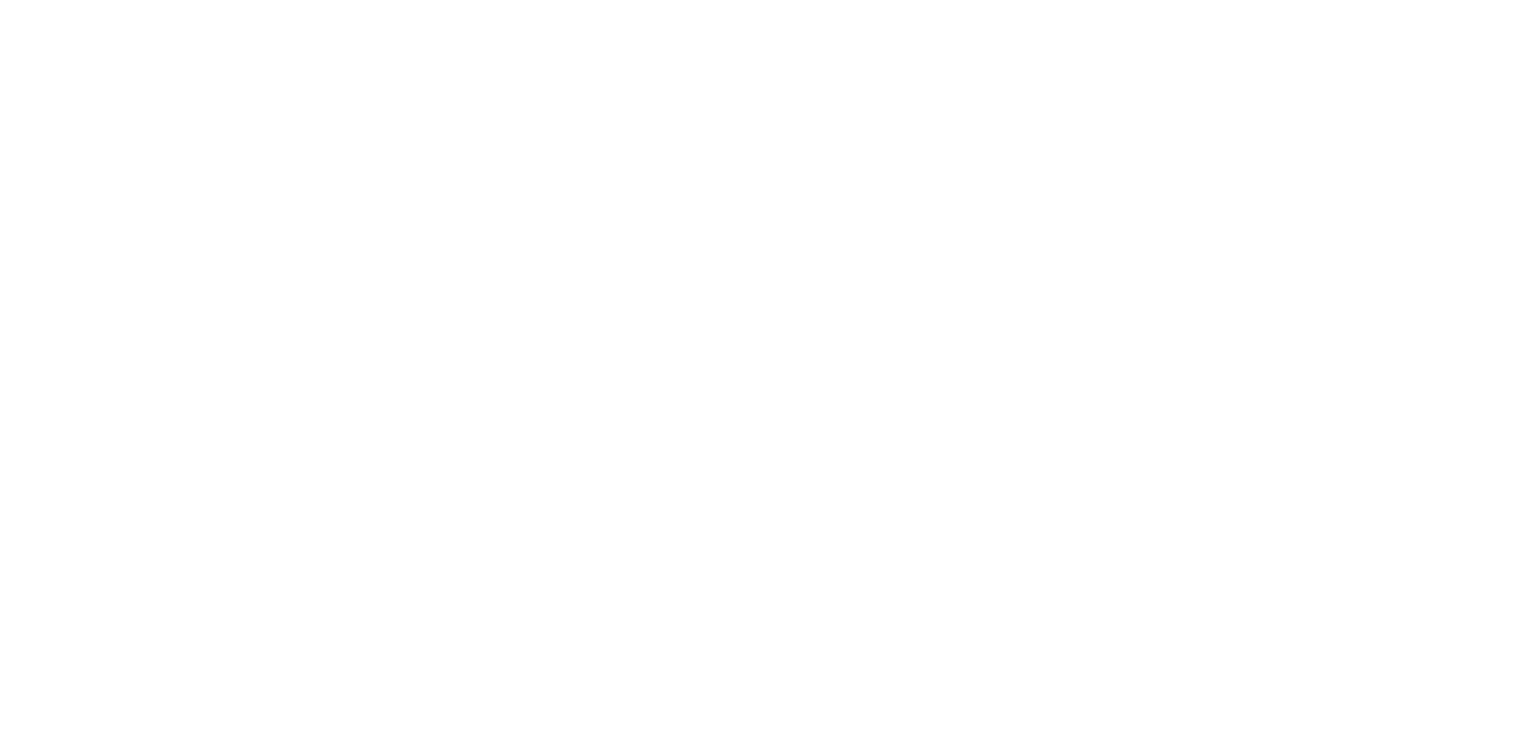 scroll, scrollTop: 0, scrollLeft: 0, axis: both 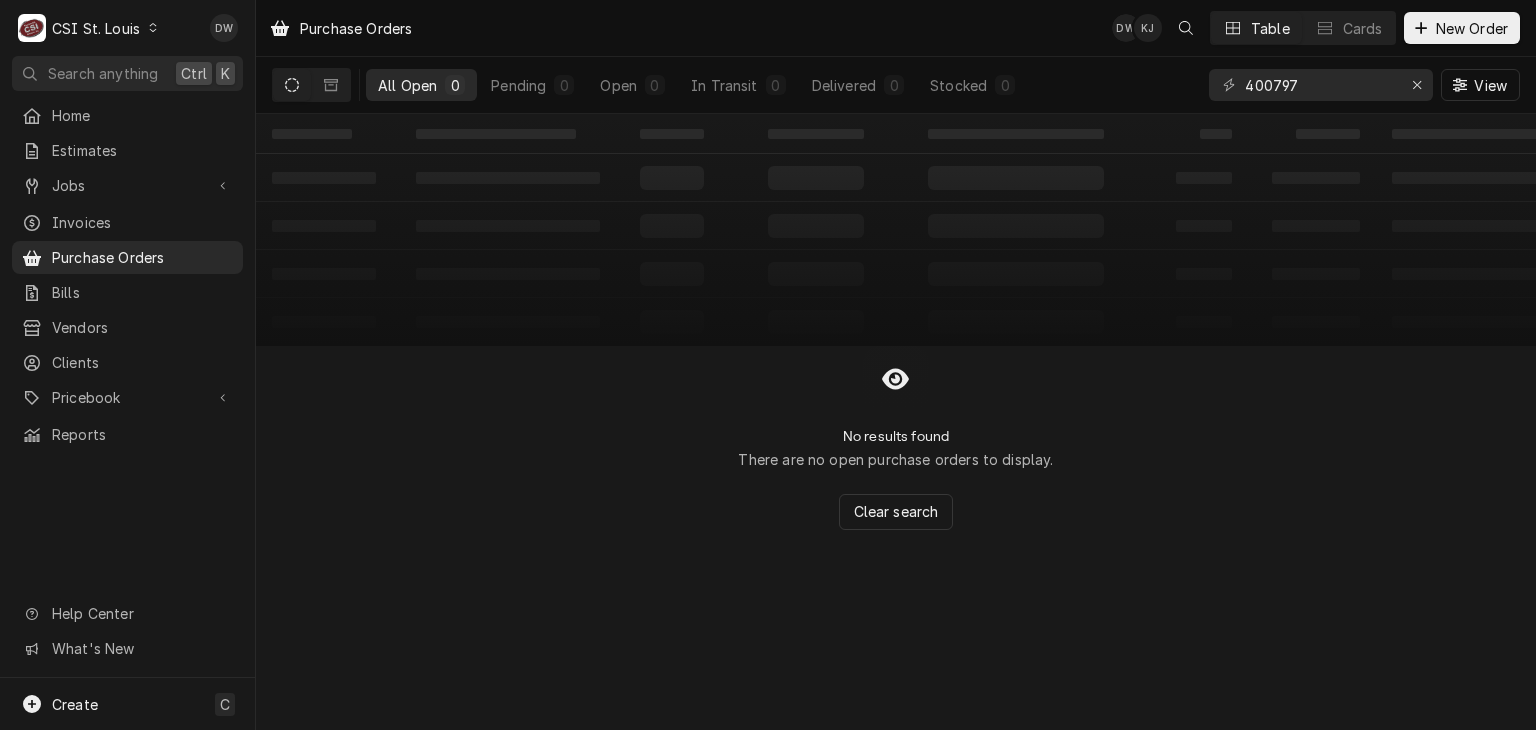 click on "C CSI St. Louis" at bounding box center [89, 28] 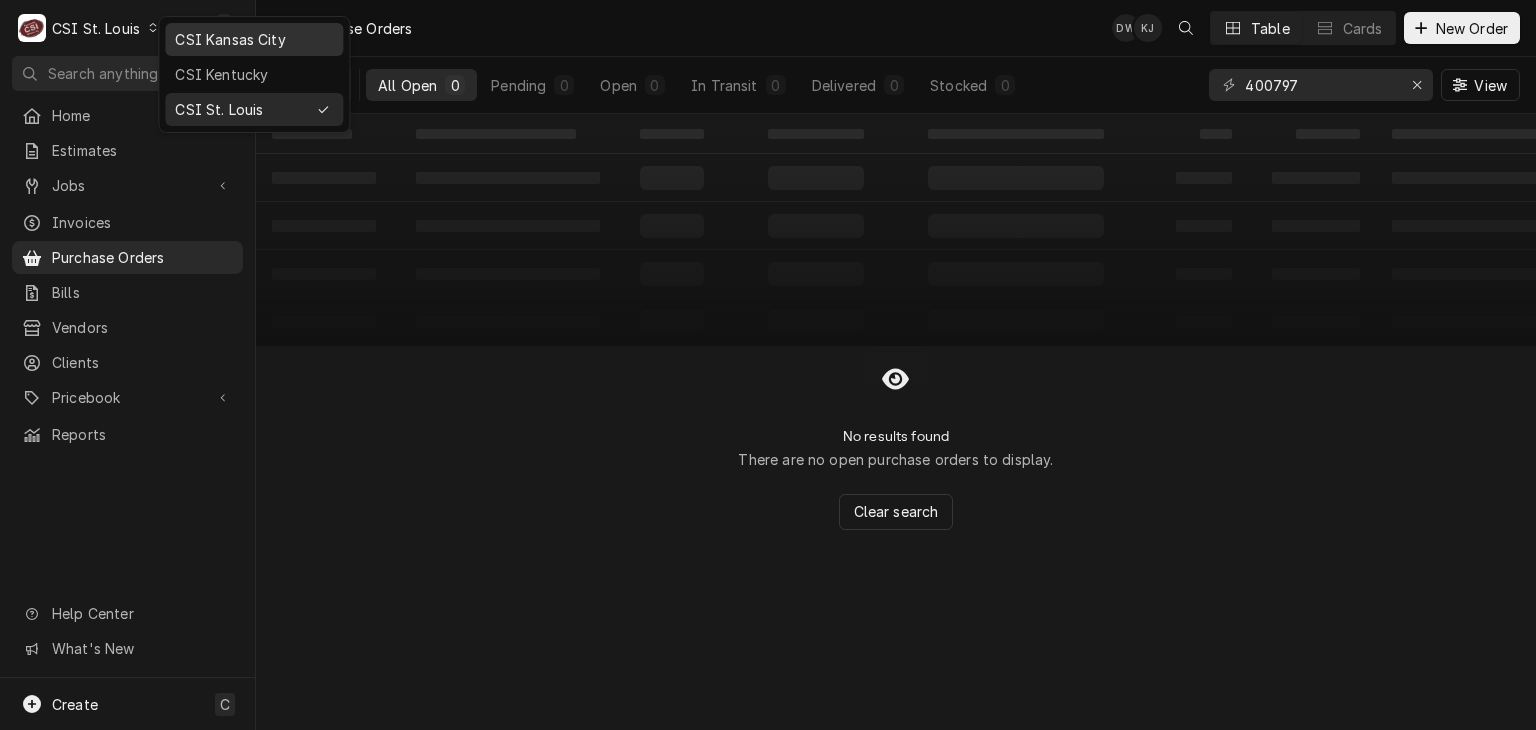 click on "CSI Kansas City" at bounding box center (254, 39) 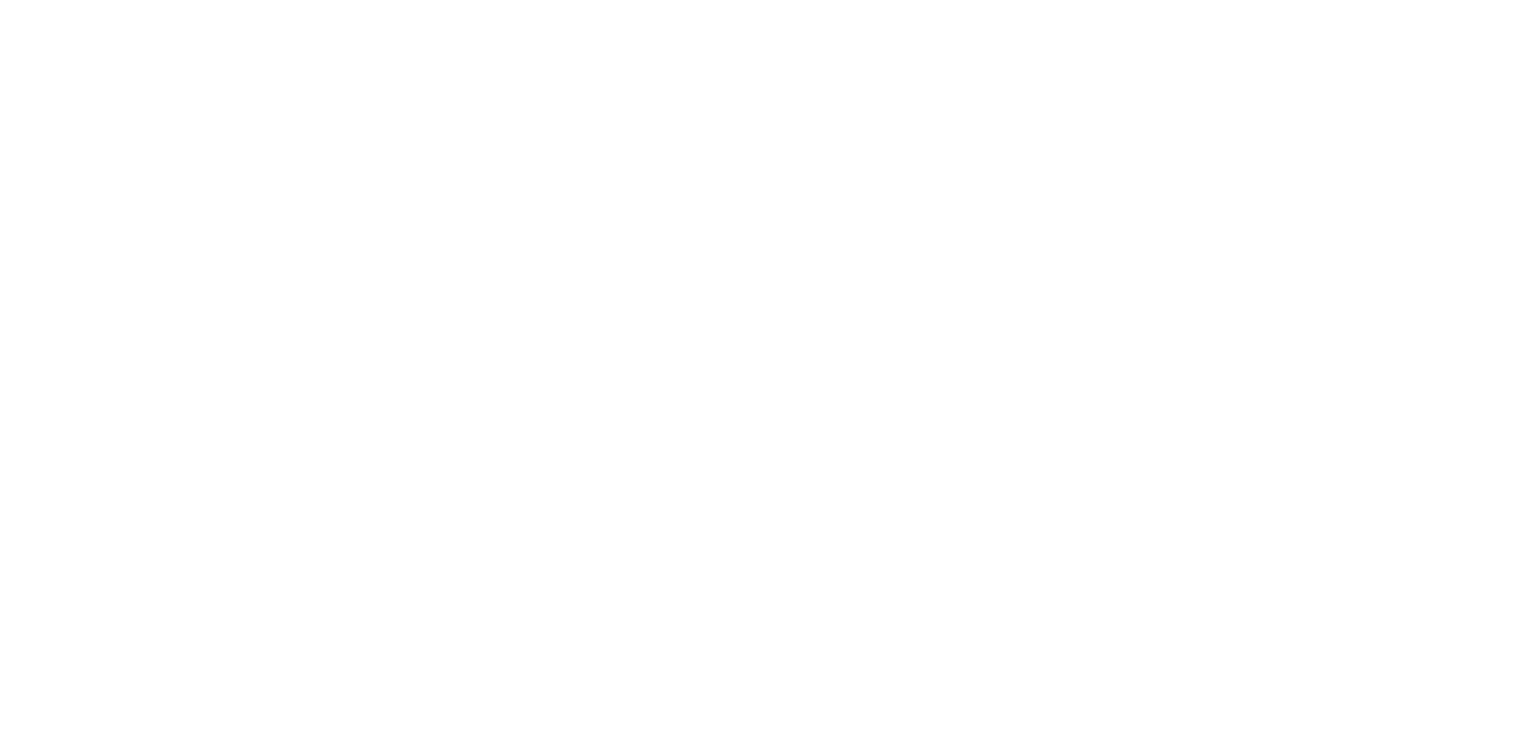 scroll, scrollTop: 0, scrollLeft: 0, axis: both 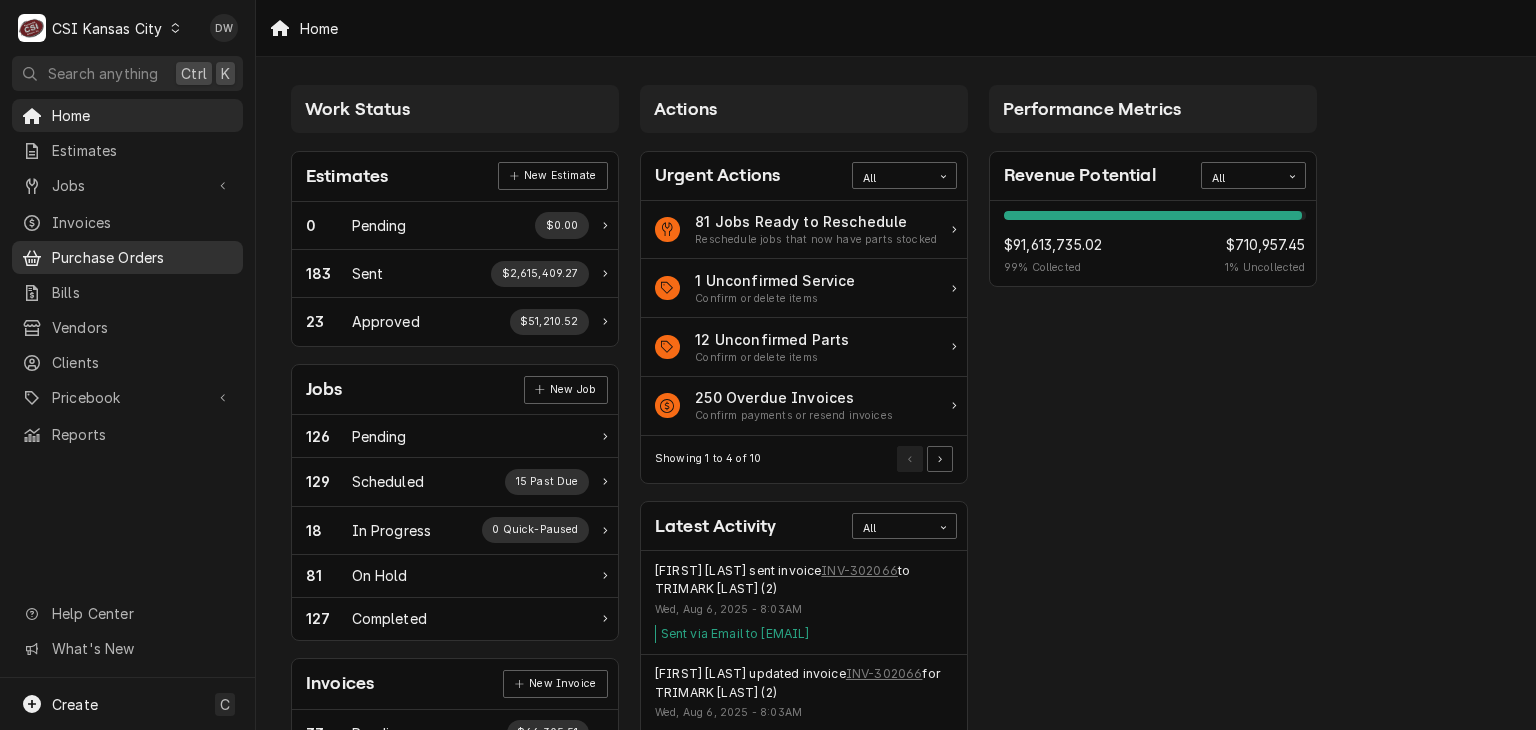 click on "Purchase Orders" at bounding box center [142, 257] 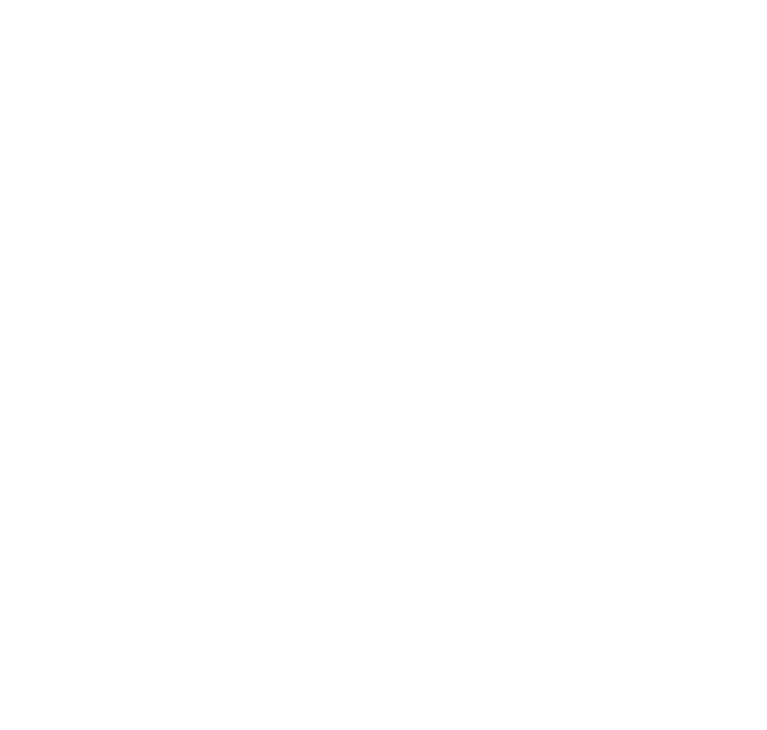 scroll, scrollTop: 0, scrollLeft: 0, axis: both 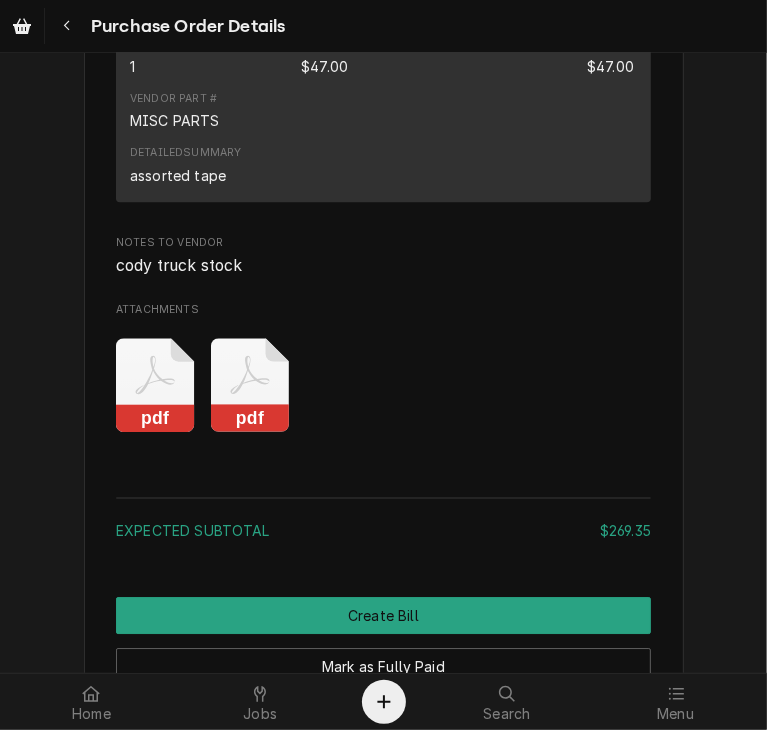 click 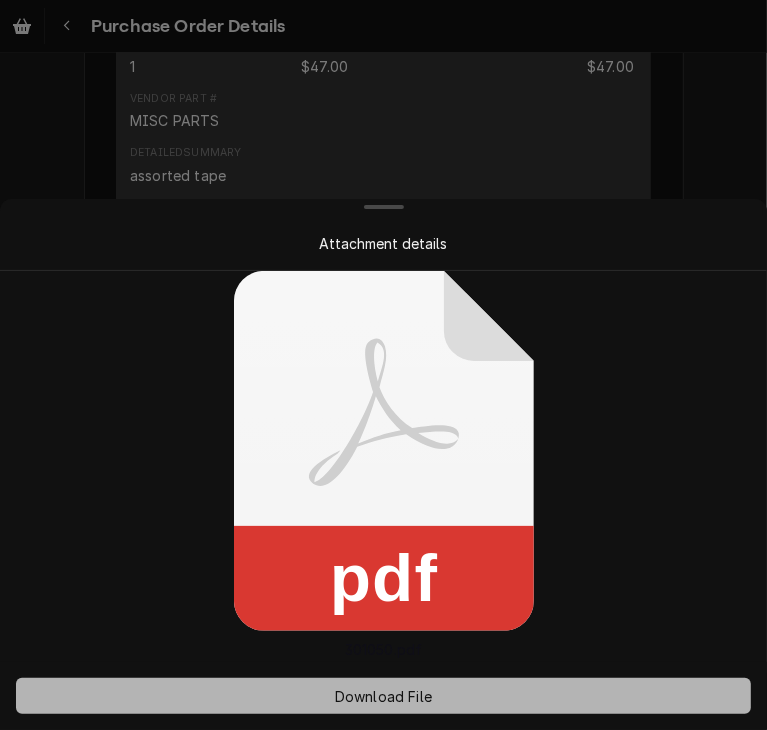 click on "Download File" at bounding box center (383, 696) 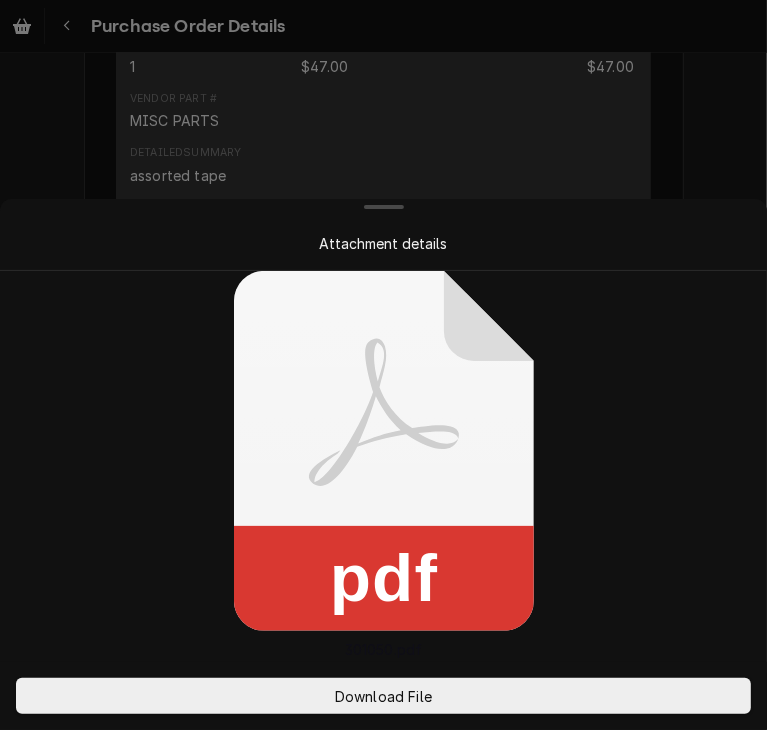 click on "pdf 301050.pdf" at bounding box center (383, 465) 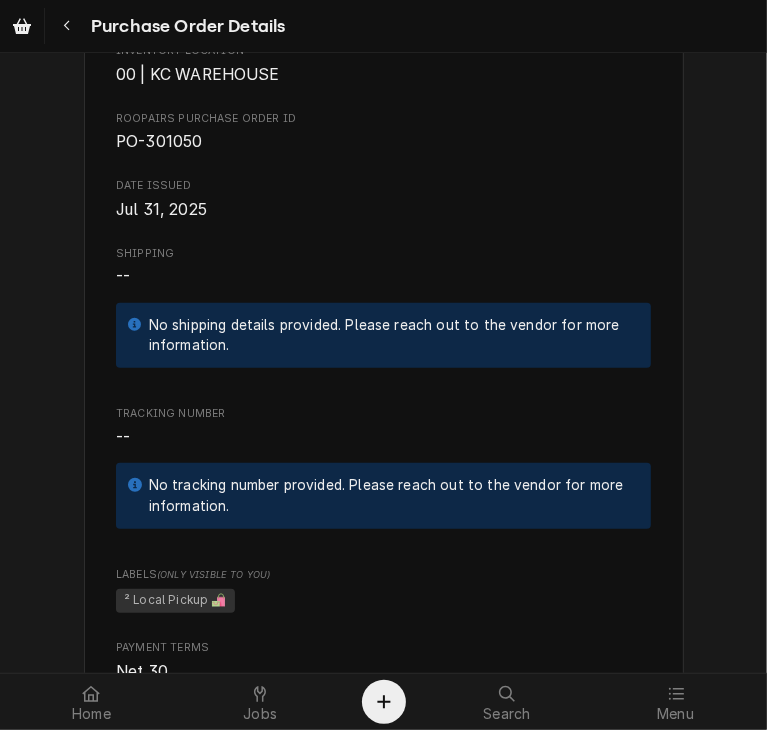 scroll, scrollTop: 616, scrollLeft: 0, axis: vertical 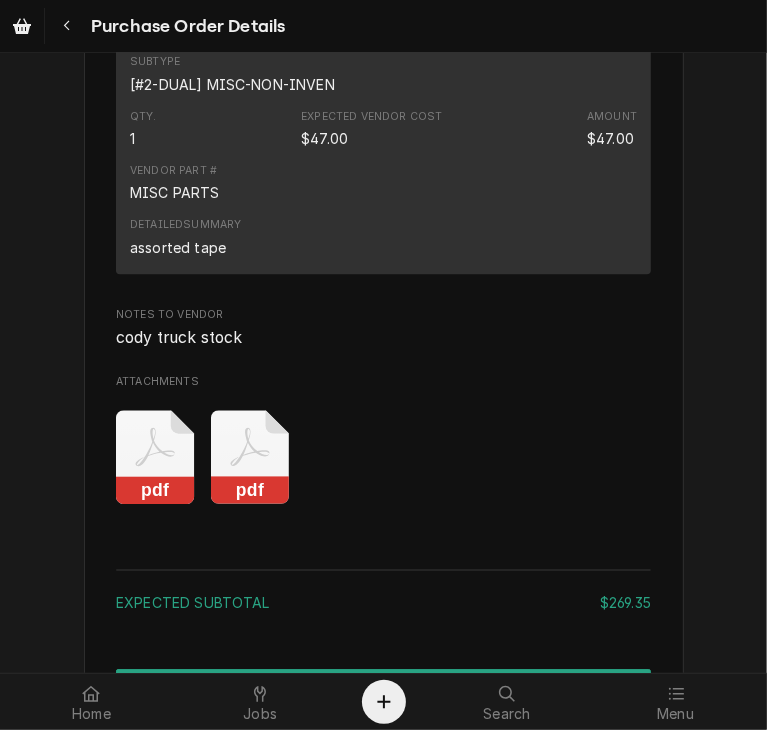 click 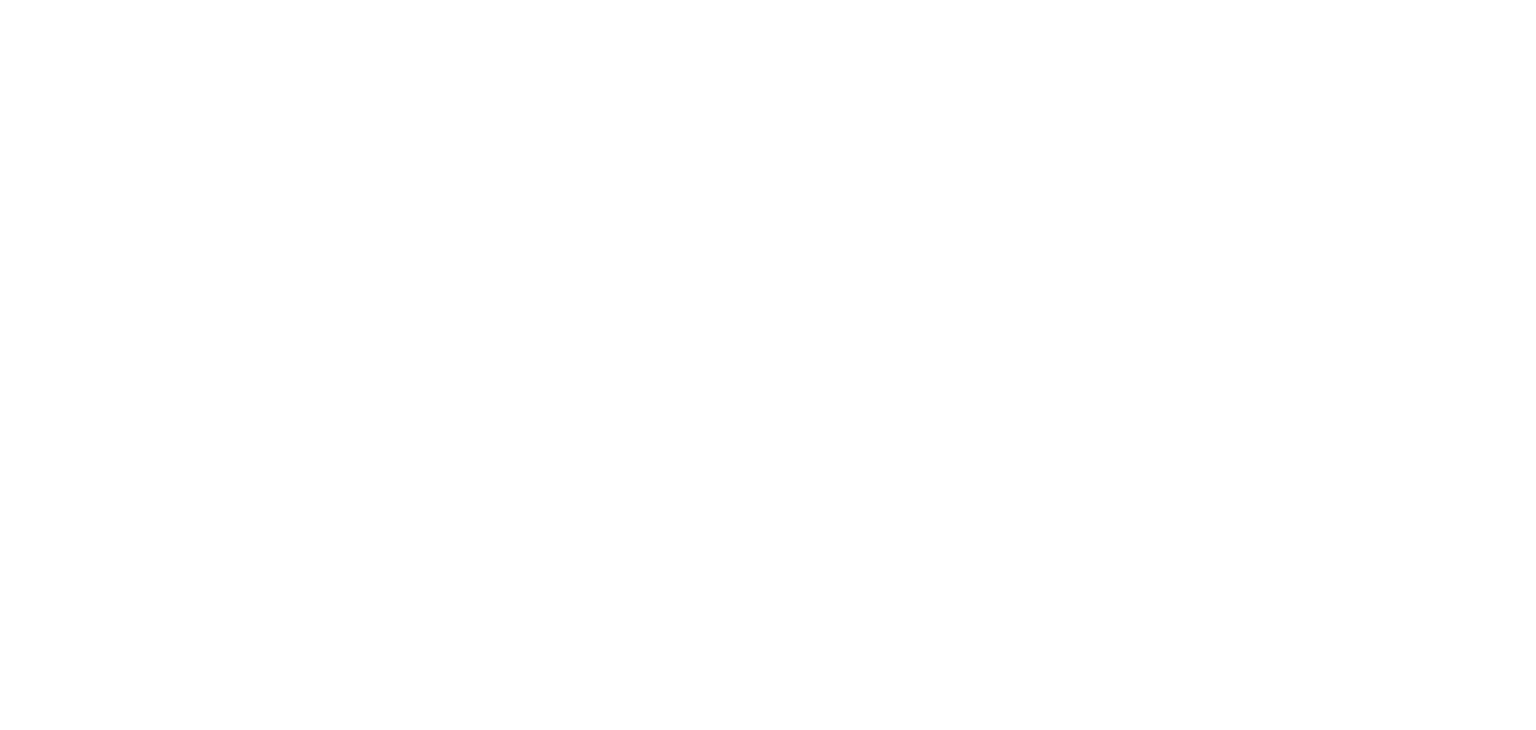 scroll, scrollTop: 0, scrollLeft: 0, axis: both 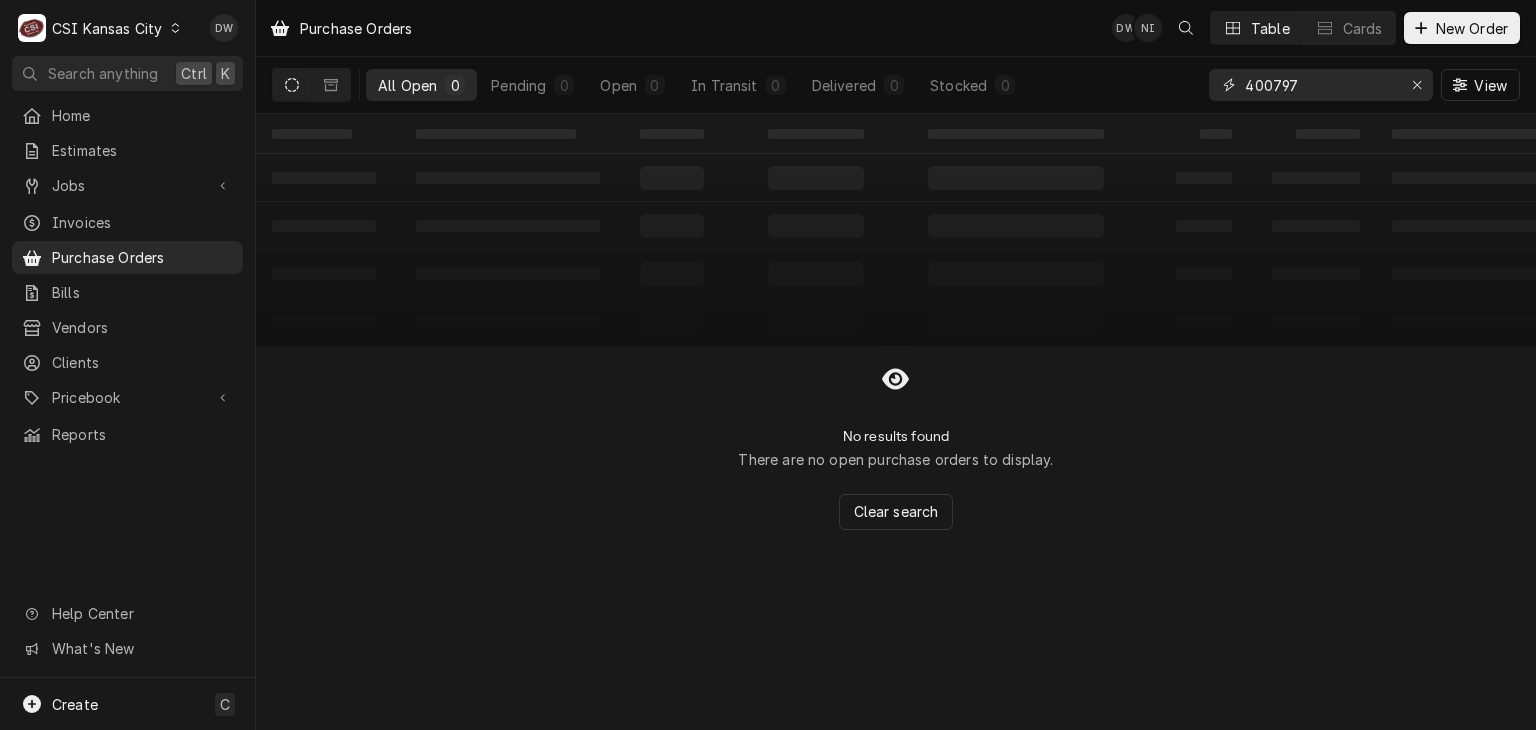 drag, startPoint x: 1307, startPoint y: 87, endPoint x: 1191, endPoint y: 93, distance: 116.15507 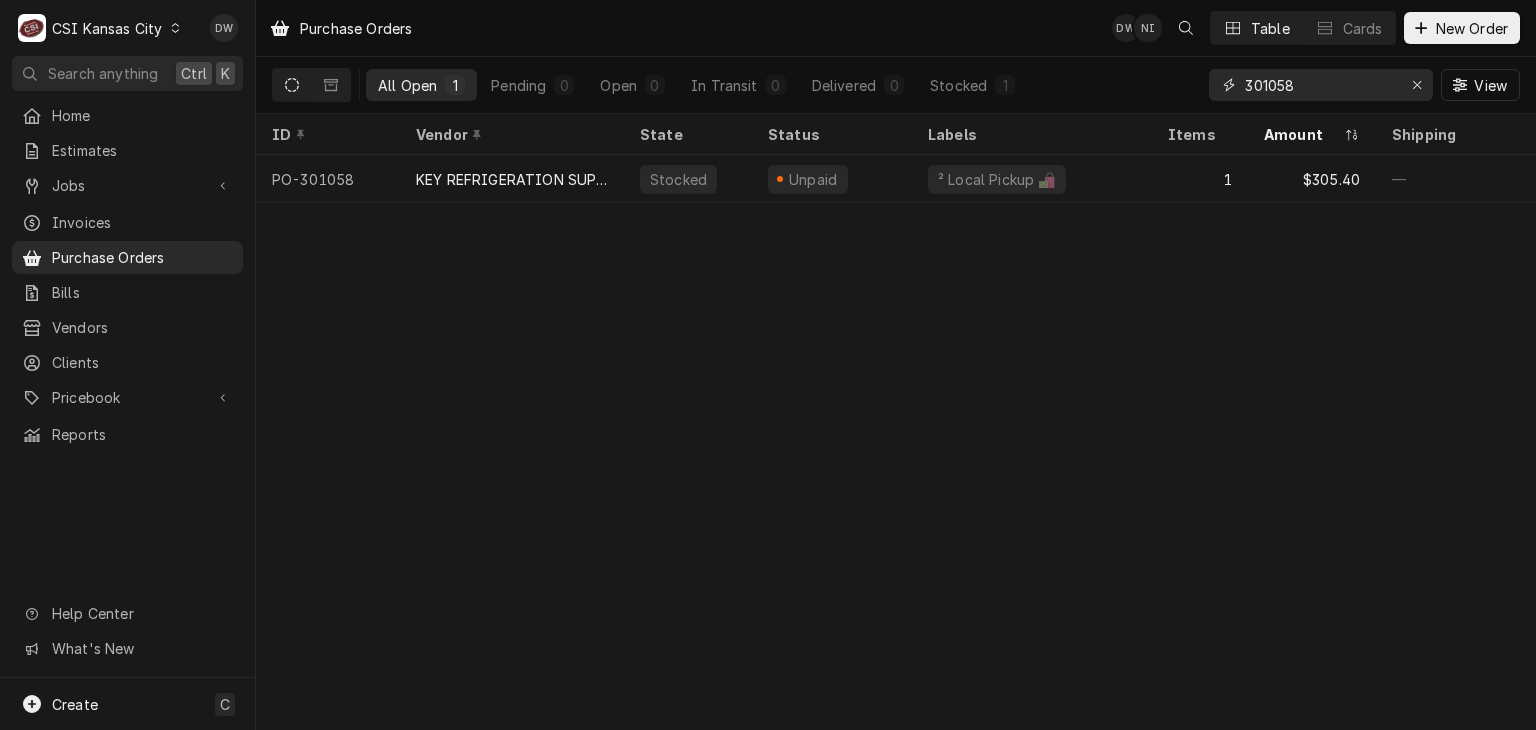 type on "301058" 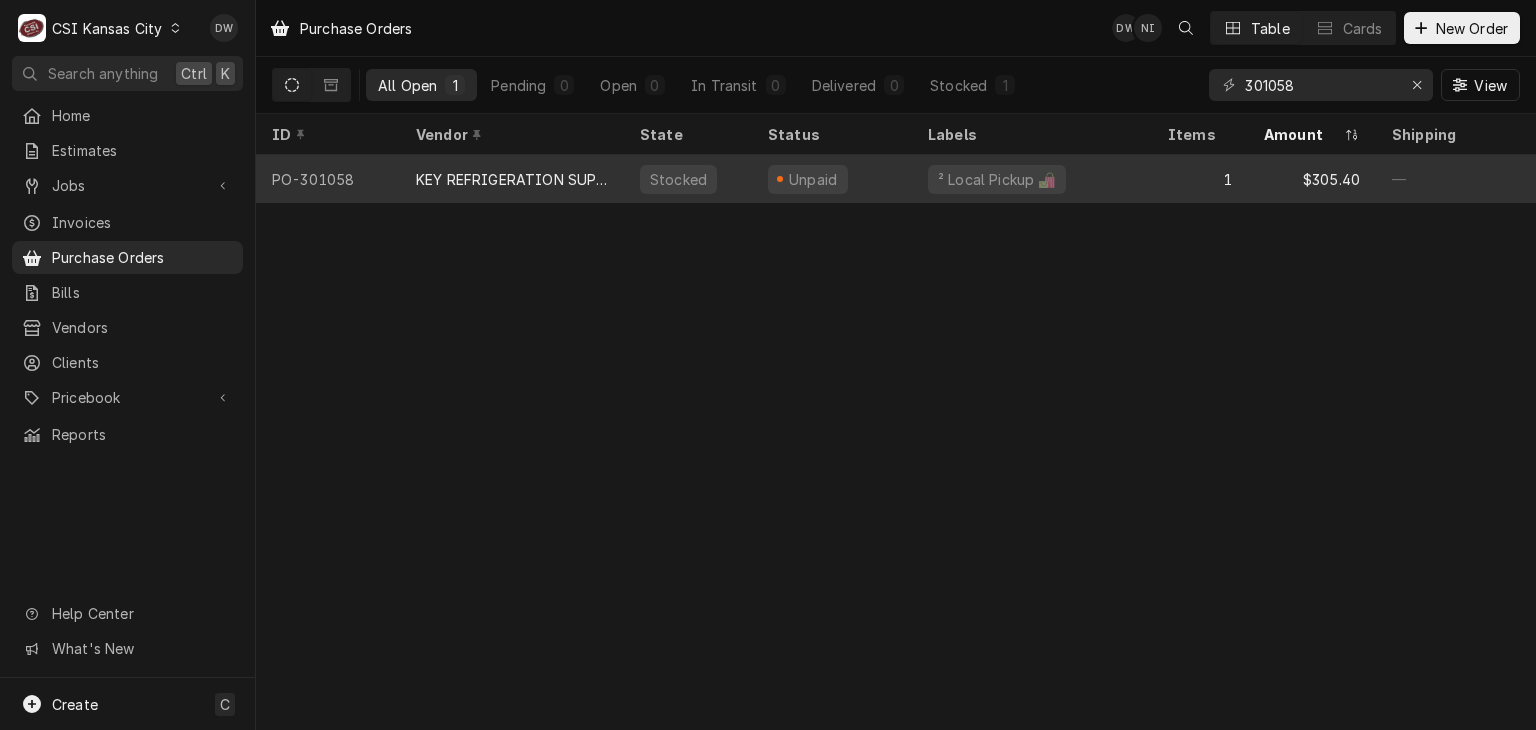 click on "KEY REFRIGERATION SUPPLY" at bounding box center (512, 179) 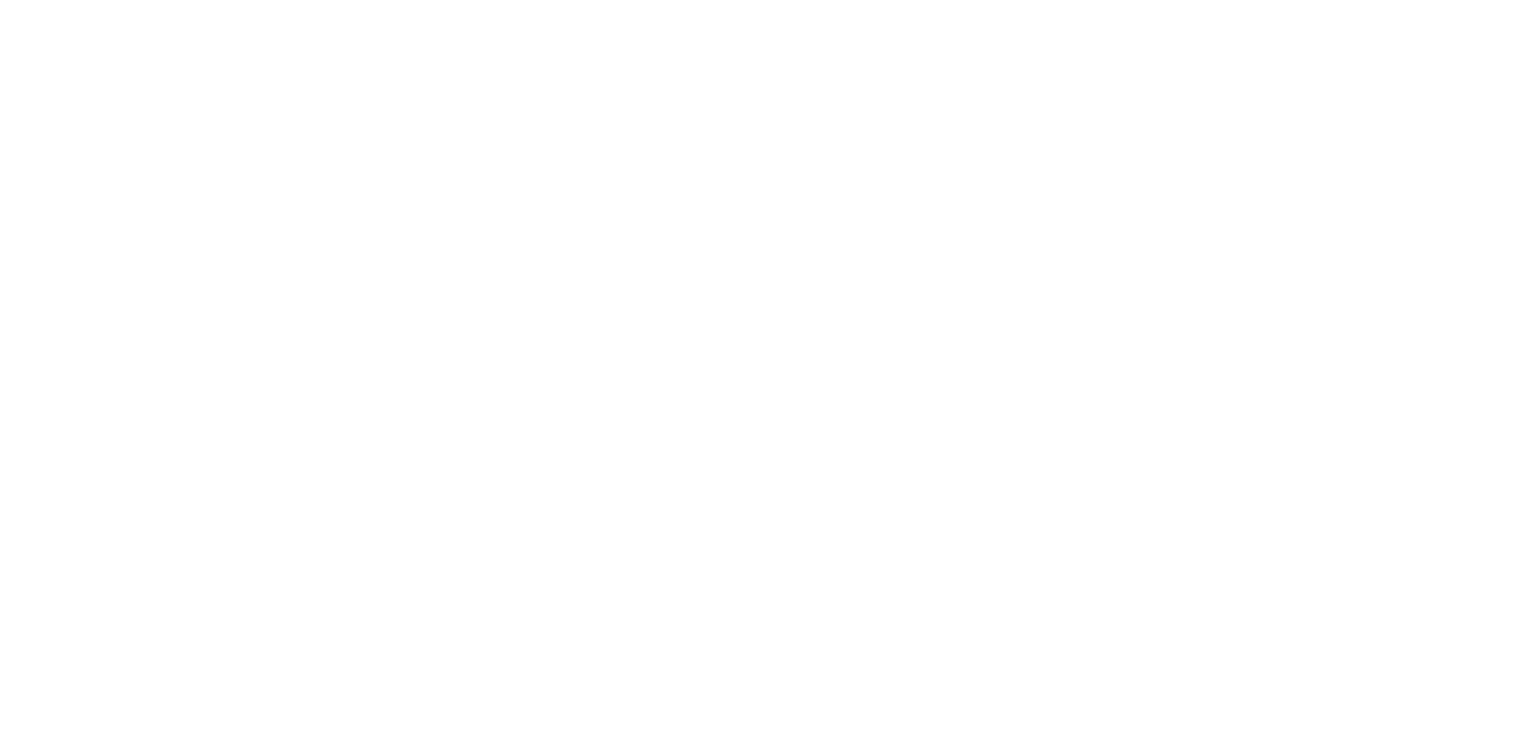 scroll, scrollTop: 0, scrollLeft: 0, axis: both 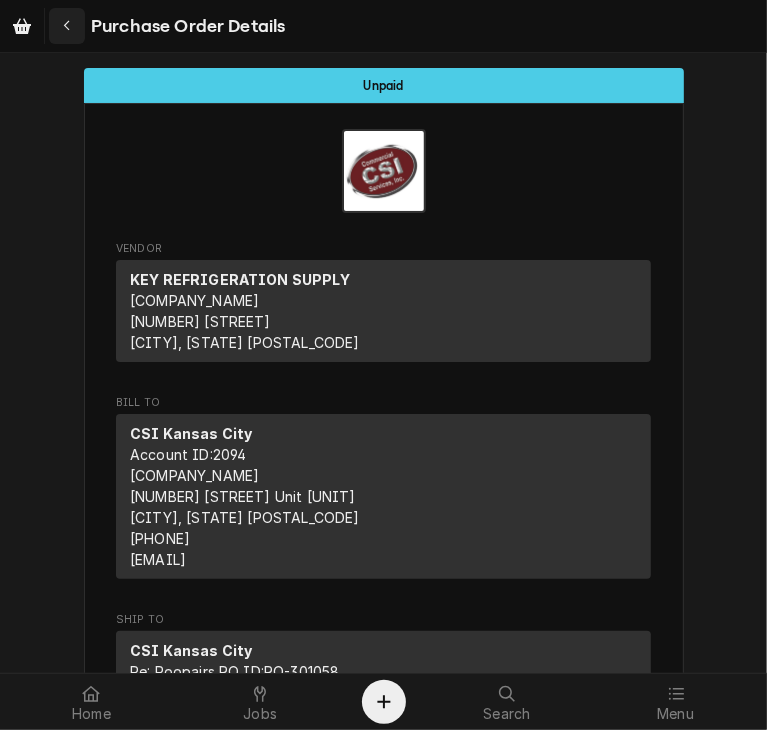 click 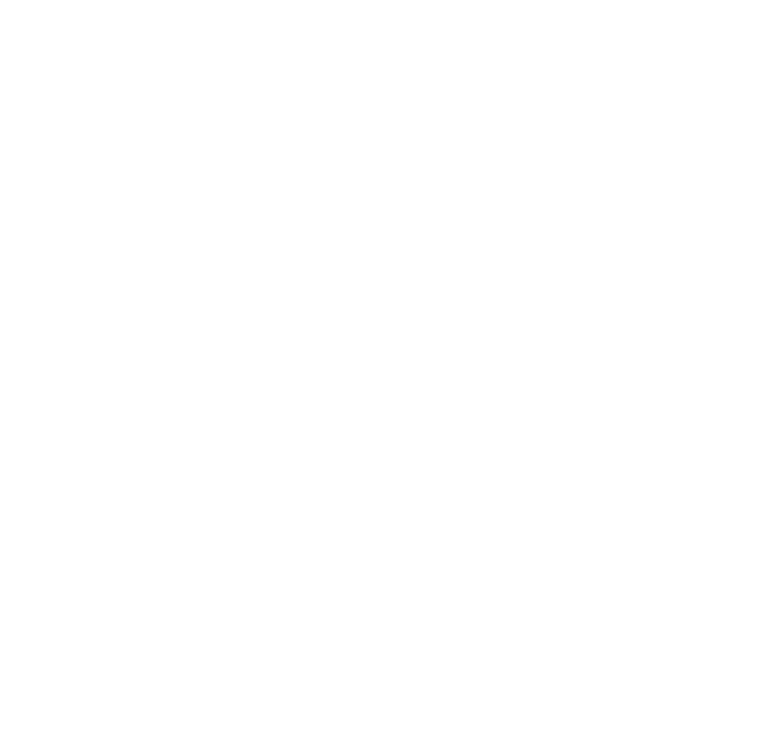 scroll, scrollTop: 0, scrollLeft: 0, axis: both 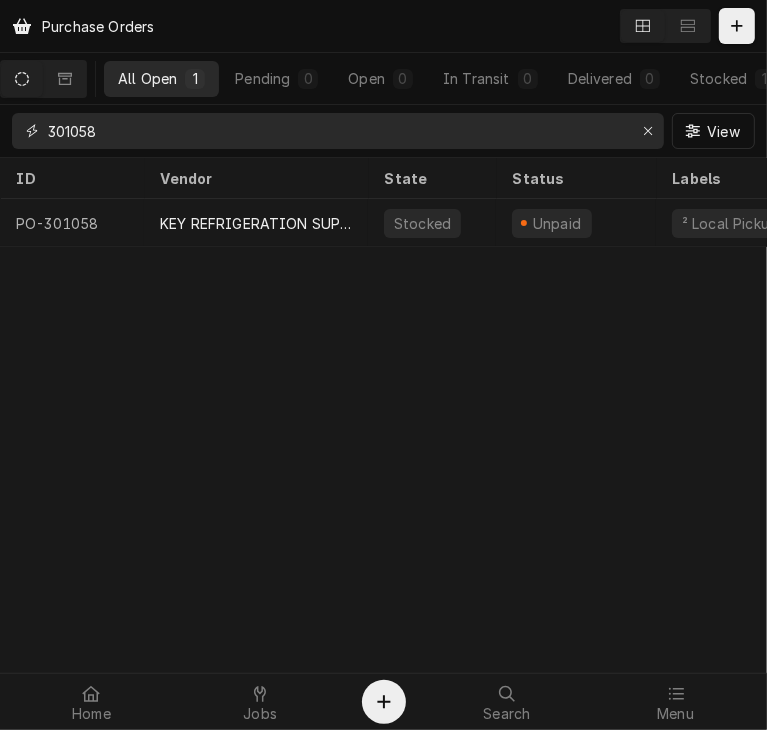 click on "301058" at bounding box center (337, 131) 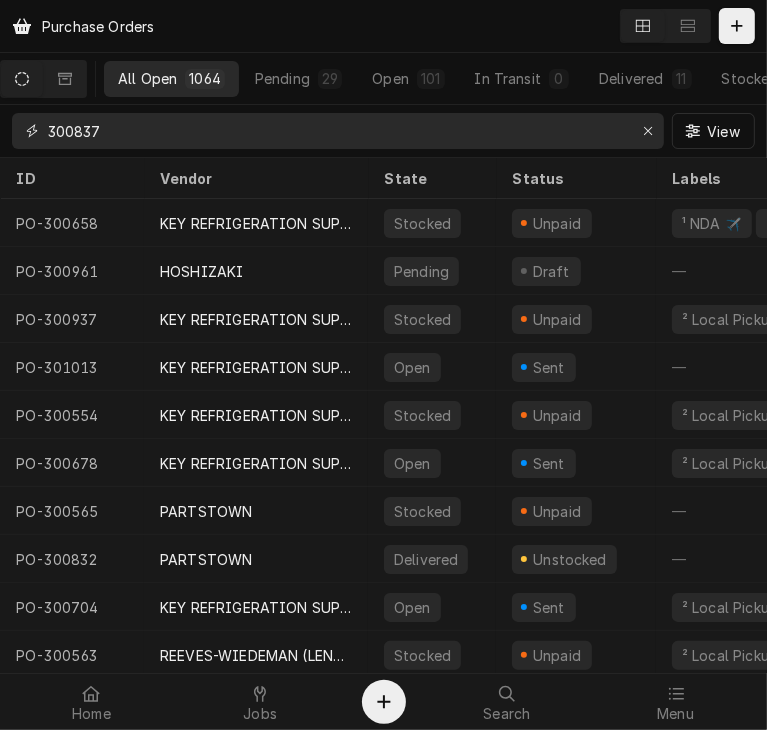 type on "300837" 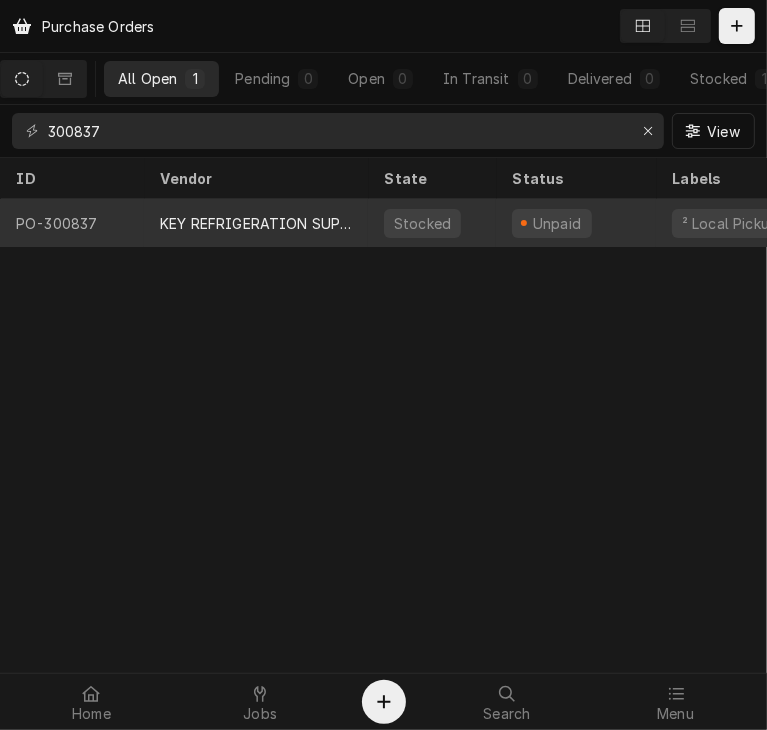 click on "KEY REFRIGERATION SUPPLY" at bounding box center (256, 223) 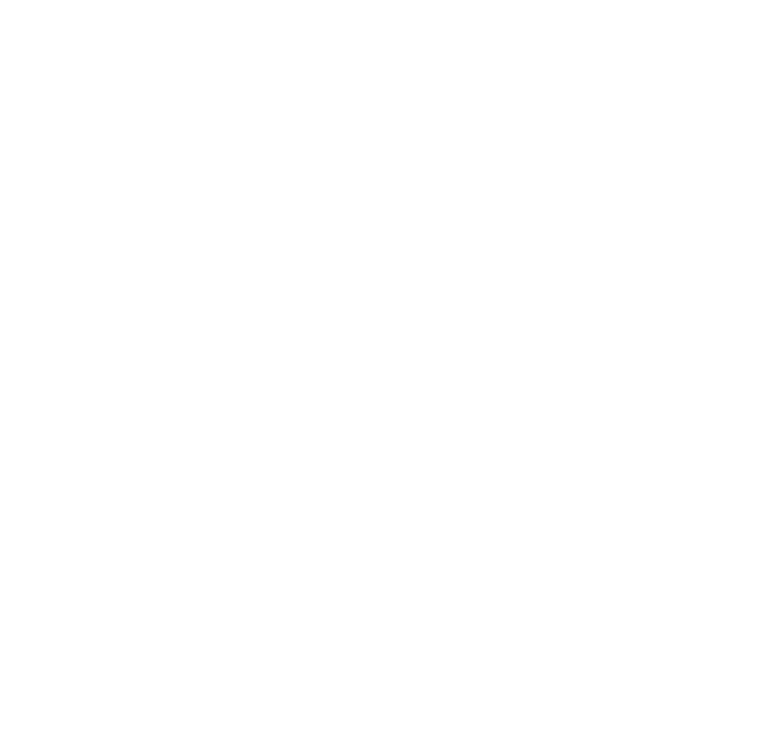 scroll, scrollTop: 0, scrollLeft: 0, axis: both 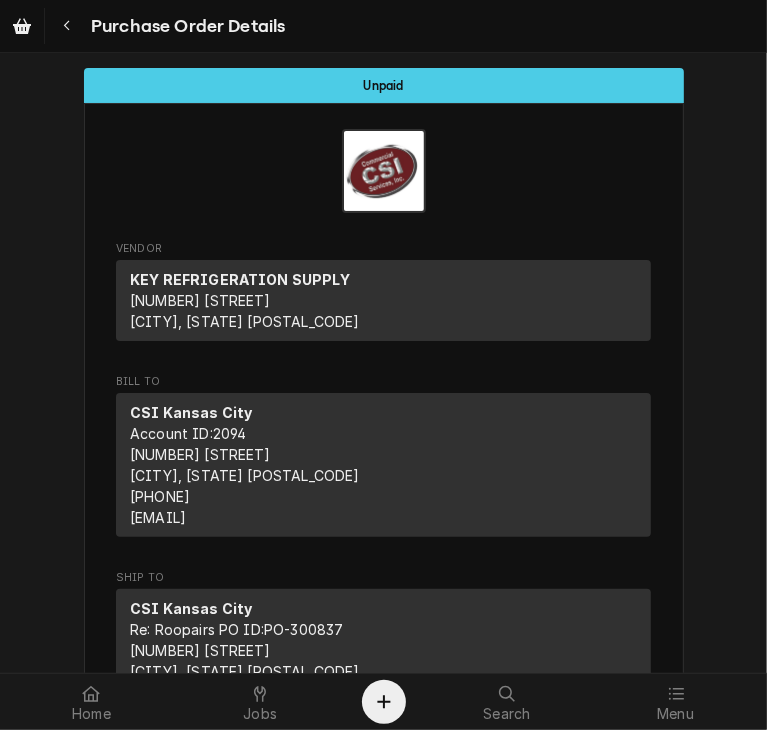 click on "Unpaid Vendor KEY REFRIGERATION SUPPLY KEY REFRIGERATION SUPPLY
14701 W 101st Terrace
Lenexa, KS 66215 Bill To CSI Kansas City Account ID:  2094 CSI Commercial Services Inc
1021 NE Jib Ct Unit B
Lee’s Summit, MO 64064 (816) 523-2000 servicekc@csi1.com Ship To CSI Kansas City Re: Roopairs PO ID:  PO-300837 1021 NE Jib Court Unit B
Lee's Summit, MO 64064 Inventory Location 00 | KC WAREHOUSE Roopairs Purchase Order ID PO-300837 Date Issued Jul 11, 2025 Shipping -- No shipping details provided. Please reach out to the vendor for more information. Tracking Number -- No tracking number provided. Please reach out to the vendor for more information. Labels  (Only Visible to You) ² Local Pickup 🛍️ Payment Terms Net 30 Stocked On Thu, Jul 17th, 2025 - 10:19 AM Last Modified Thu, Jul 17th, 2025 - 10:19 AM Parts and Materials Short Description Misc. Project Supply (1) Manufacturer — Manufacturer Part # PRO-MATS Subtype [#2-DUAL] PROJ-MATS Qty. 1 Expected Vendor Cost $1,245.93 Amount $1,245.93 Vendor Part # pdf" at bounding box center (383, 1333) 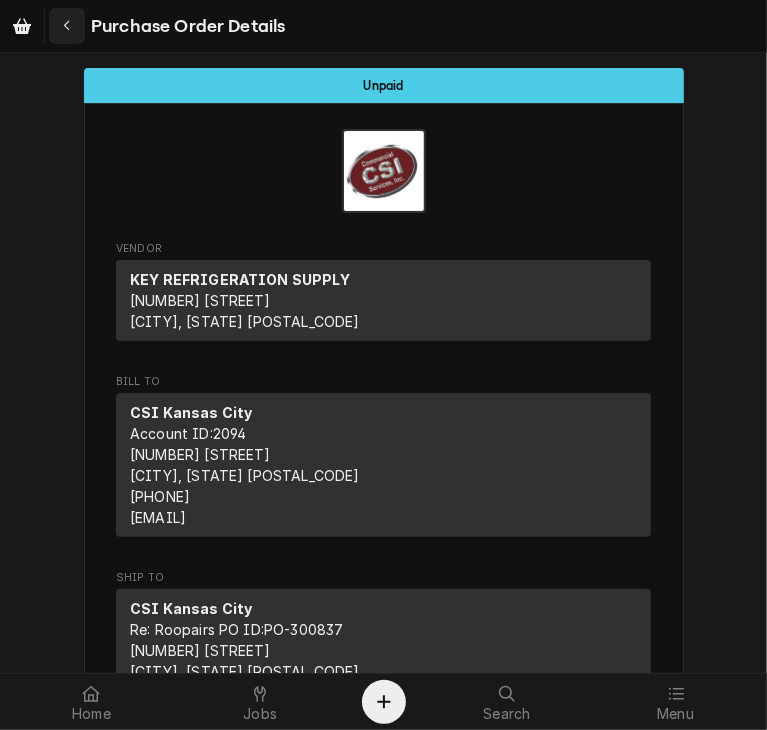 click 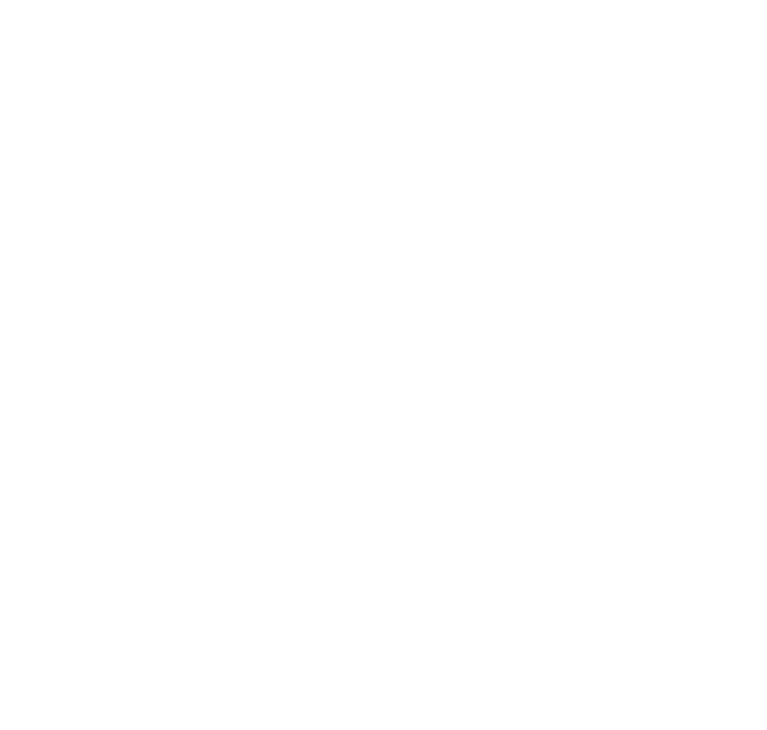 scroll, scrollTop: 0, scrollLeft: 0, axis: both 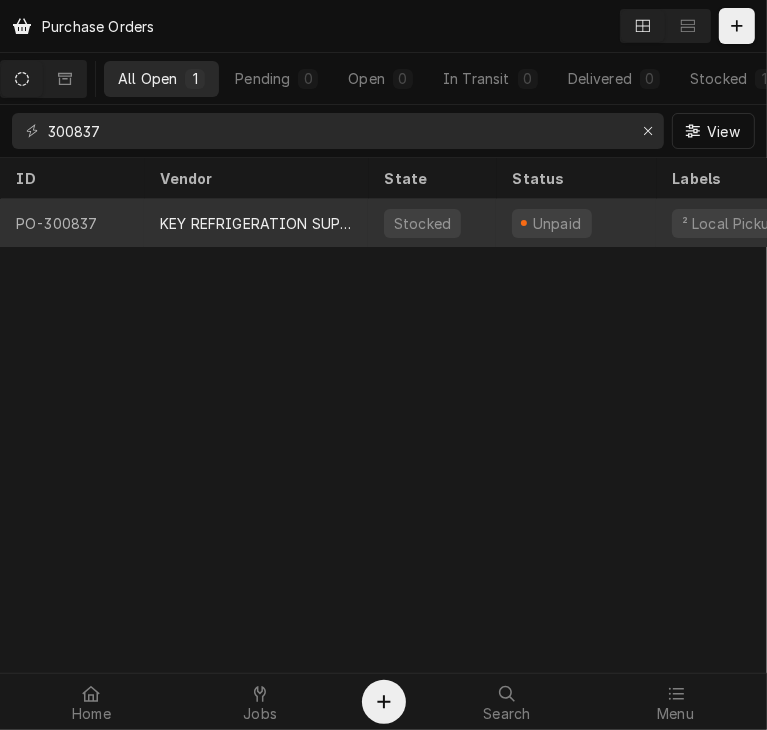 click on "KEY REFRIGERATION SUPPLY" at bounding box center (256, 223) 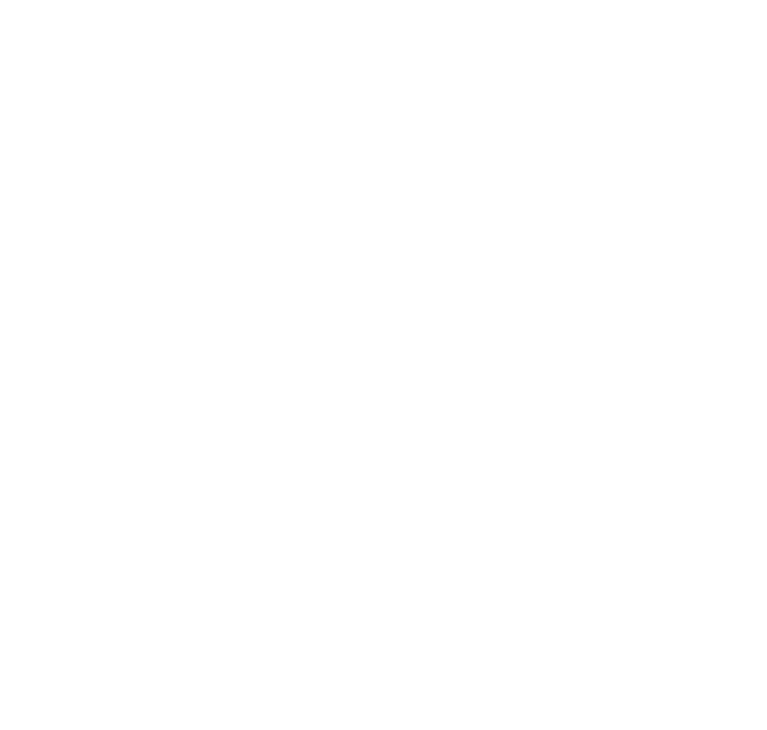 scroll, scrollTop: 0, scrollLeft: 0, axis: both 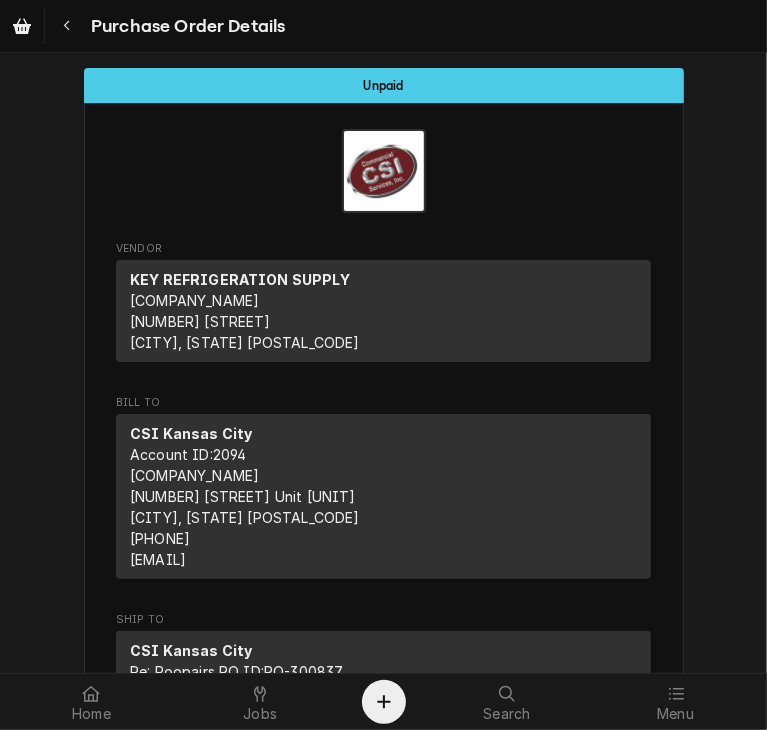 click at bounding box center (383, 171) 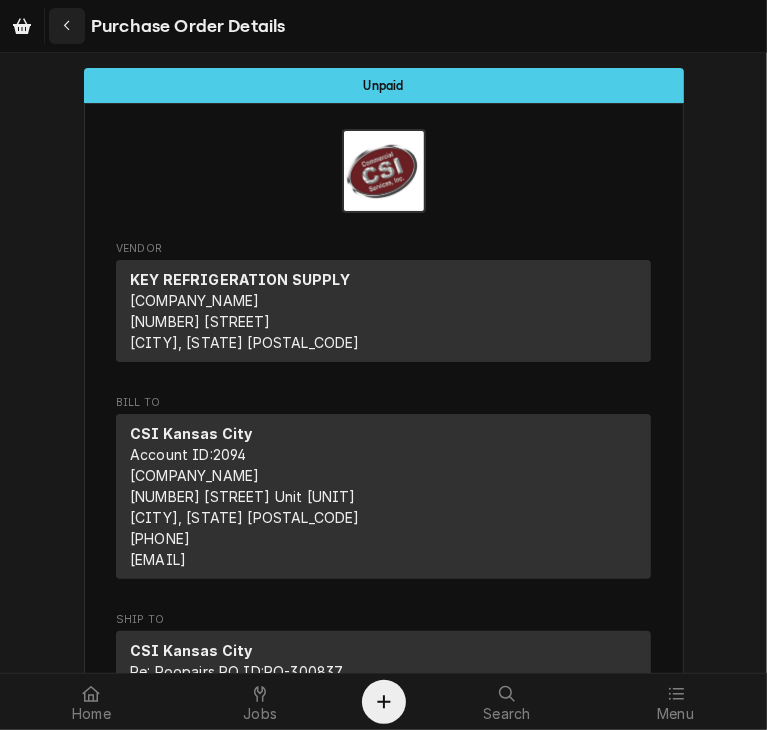 click 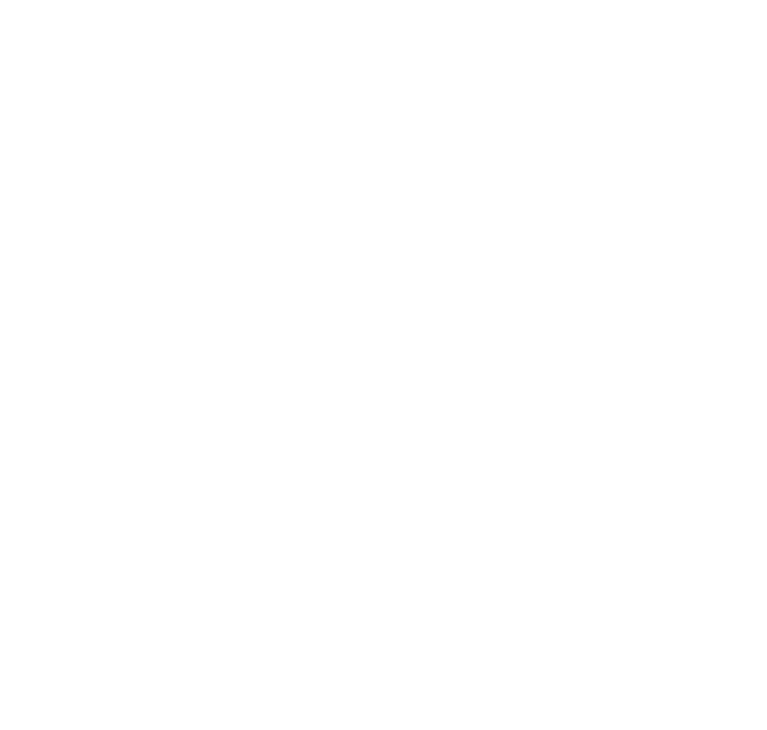 scroll, scrollTop: 0, scrollLeft: 0, axis: both 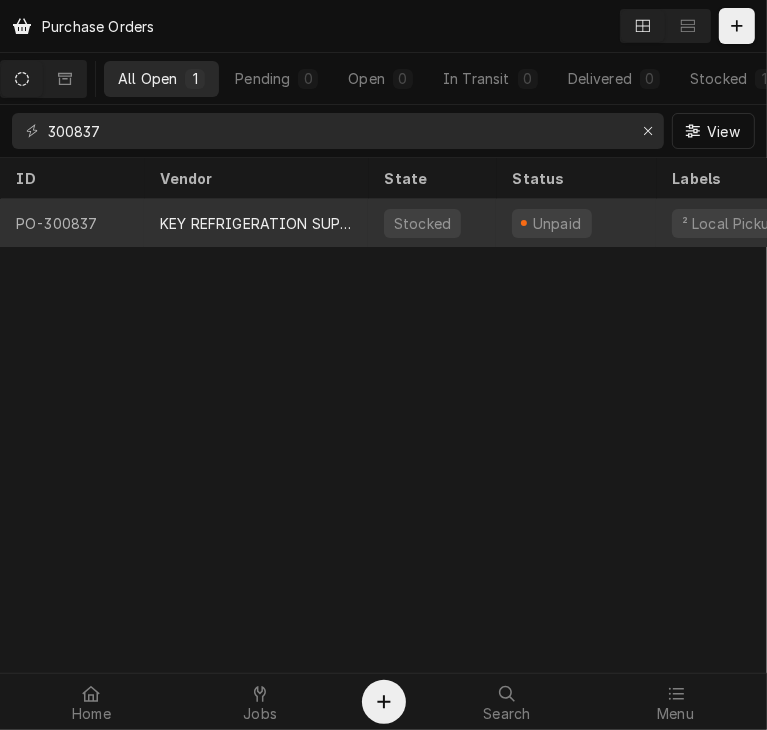 click on "KEY REFRIGERATION SUPPLY" at bounding box center (256, 223) 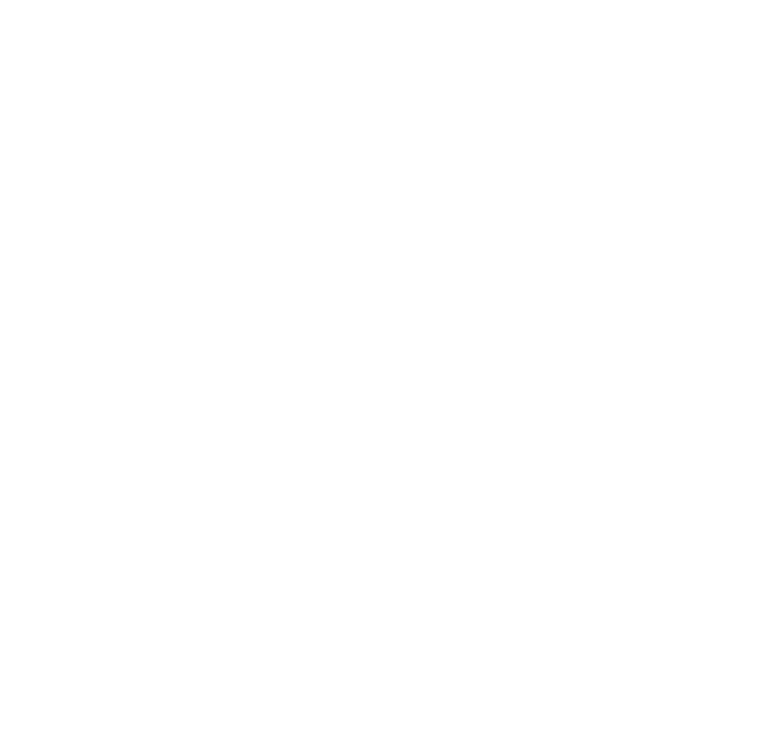scroll, scrollTop: 0, scrollLeft: 0, axis: both 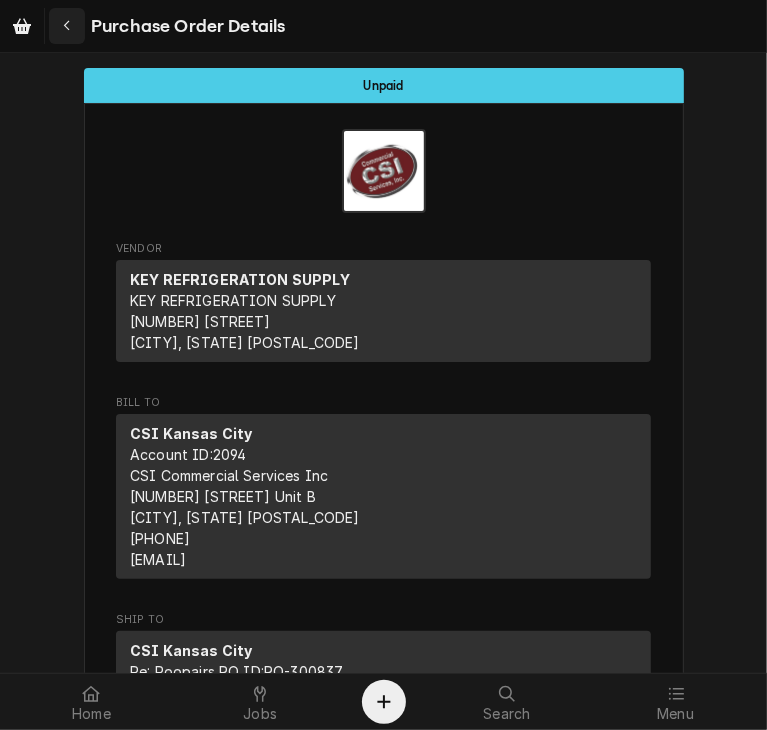 click 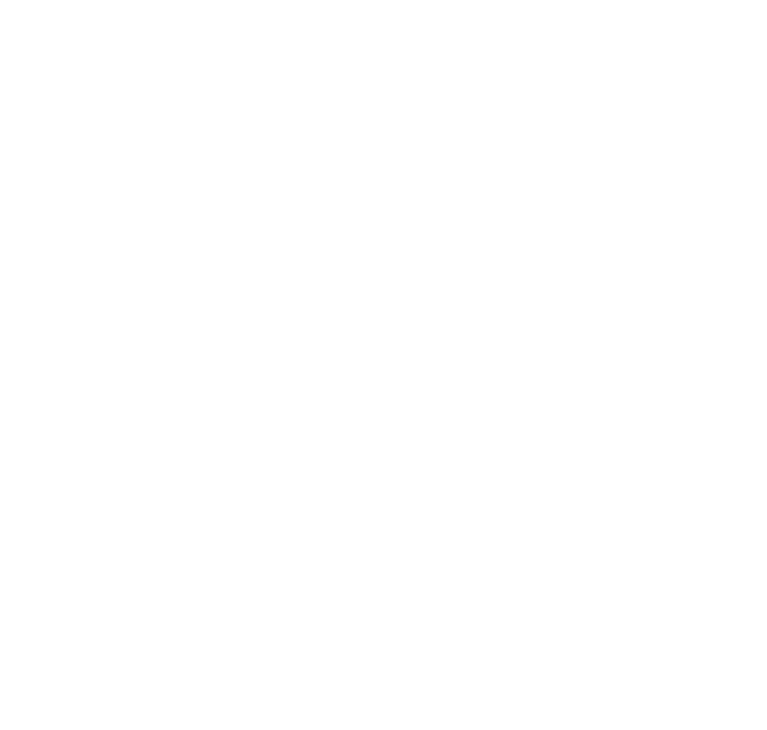 scroll, scrollTop: 0, scrollLeft: 0, axis: both 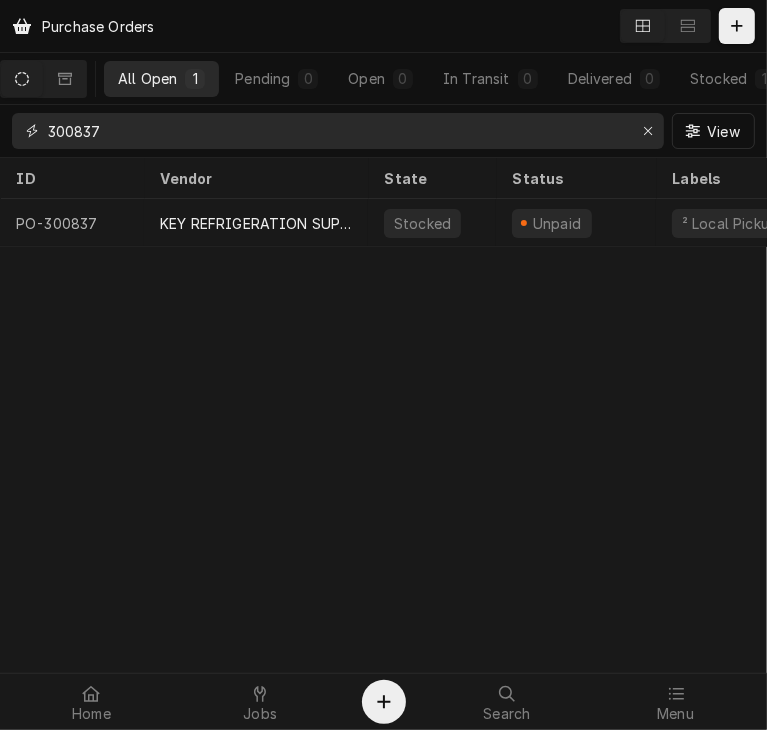 click on "300837" at bounding box center (337, 131) 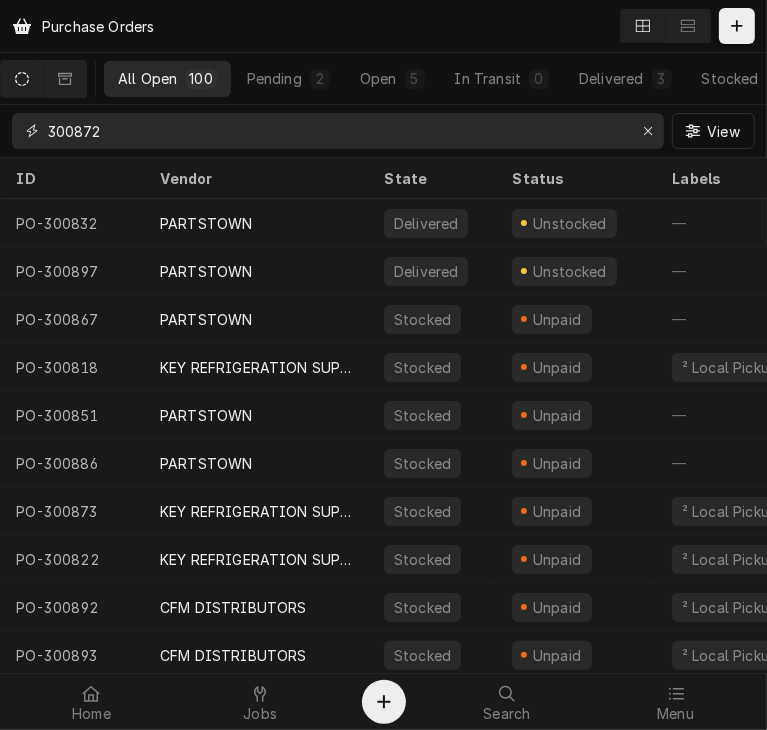 type on "300872" 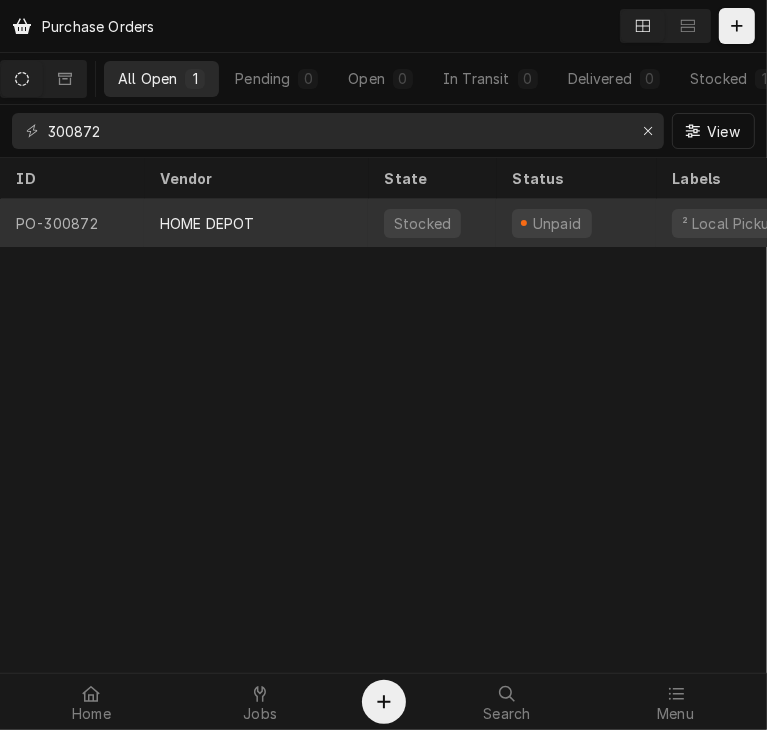 click on "HOME DEPOT" at bounding box center [207, 223] 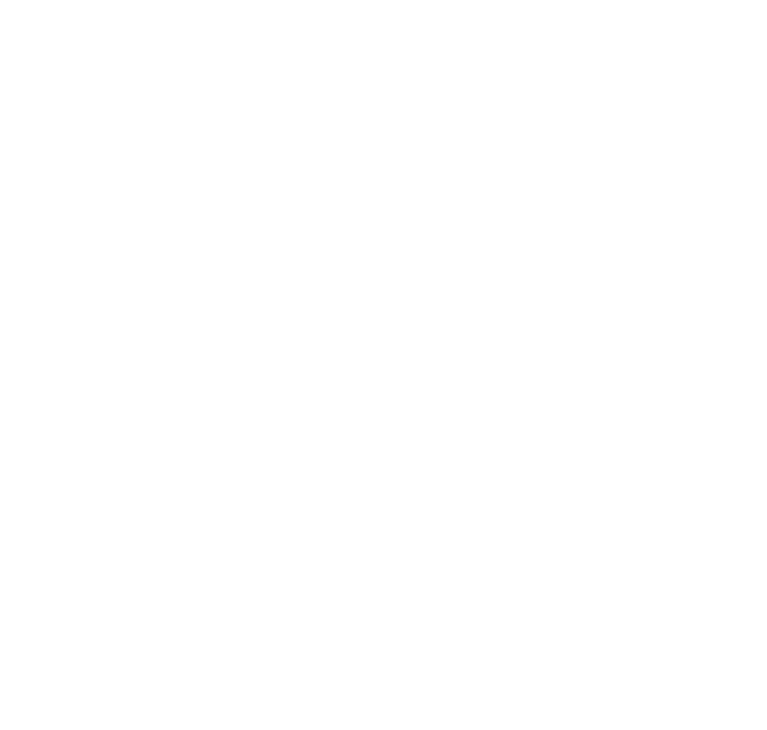 scroll, scrollTop: 0, scrollLeft: 0, axis: both 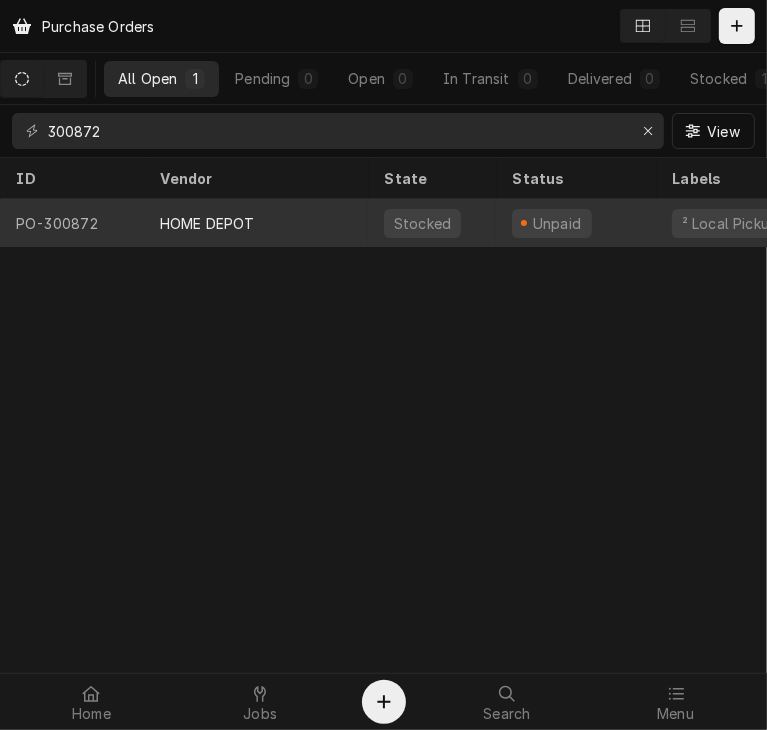 click on "HOME DEPOT" at bounding box center [207, 223] 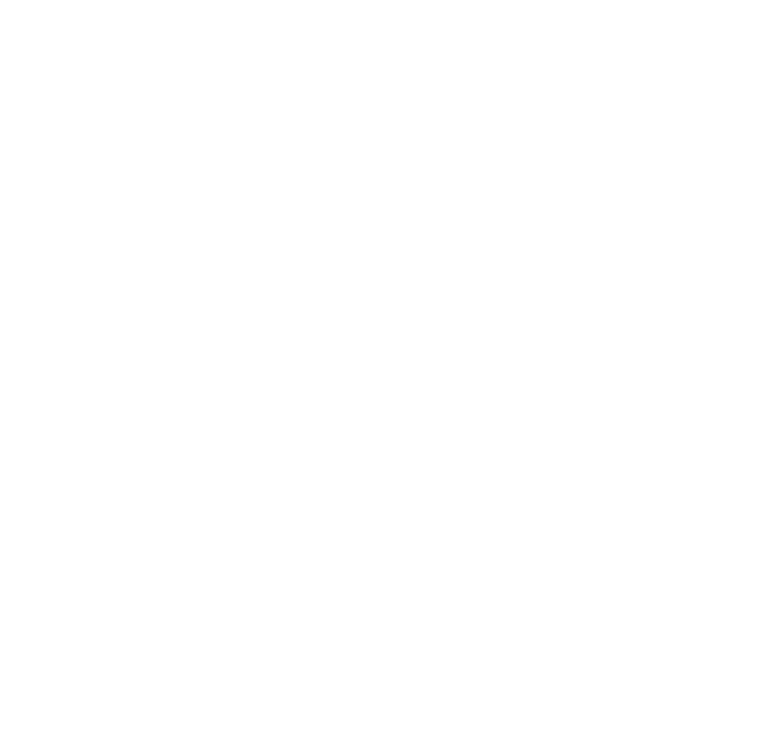 scroll, scrollTop: 0, scrollLeft: 0, axis: both 